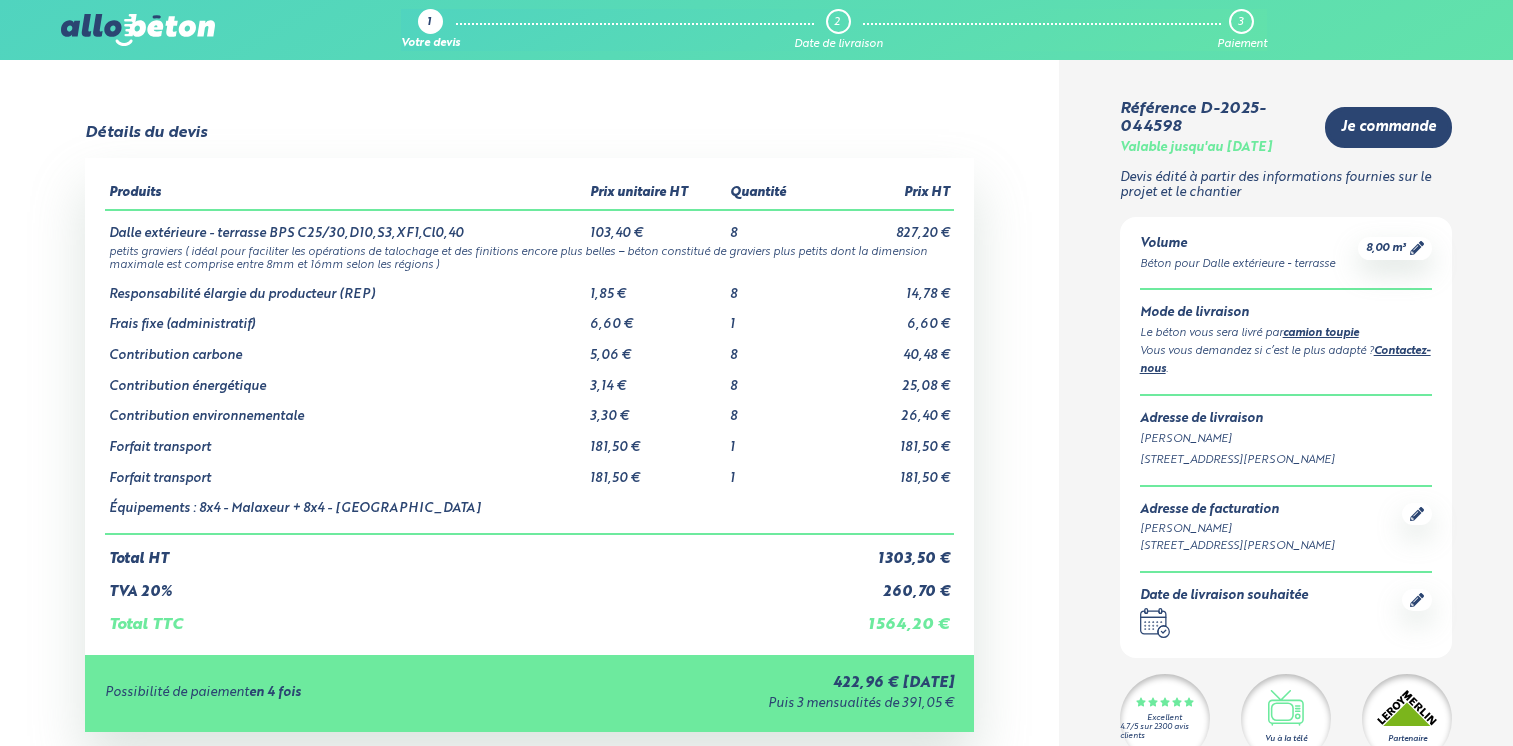 scroll, scrollTop: 0, scrollLeft: 0, axis: both 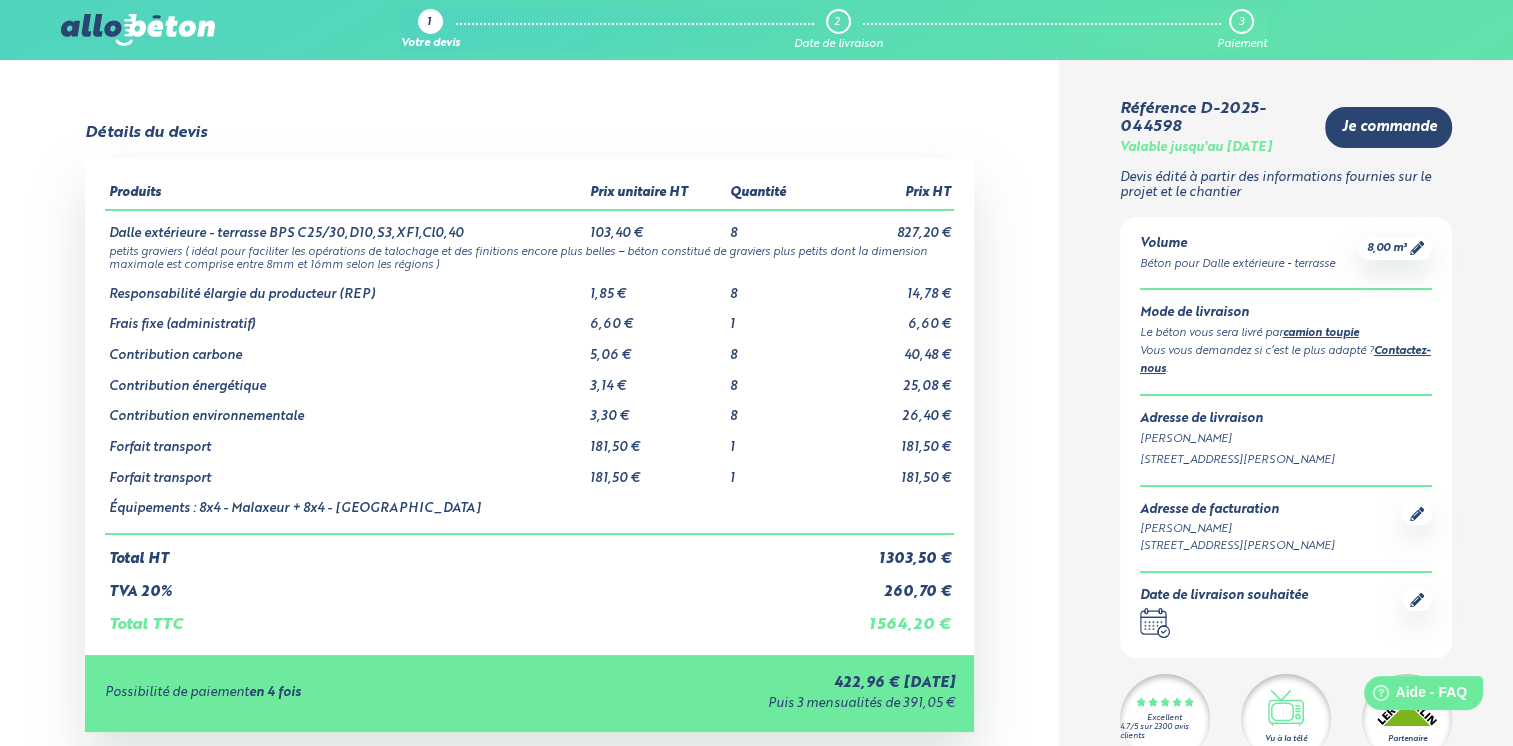 click on "Détails du devis
Produits
Prix unitaire HT
Quantité
Prix HT
Dalle extérieure - terrasse BPS C25/30,D10,S3,XF1,Cl0,40
103,40 €
8
827,20 €
petits graviers ( idéal pour faciliter les opérations de talochage et des finitions encore plus belles – béton constitué de graviers plus petits dont la dimension maximale est comprise entre 8mm et 16mm selon les régions )
1,85 € 8 1" at bounding box center (529, 537) 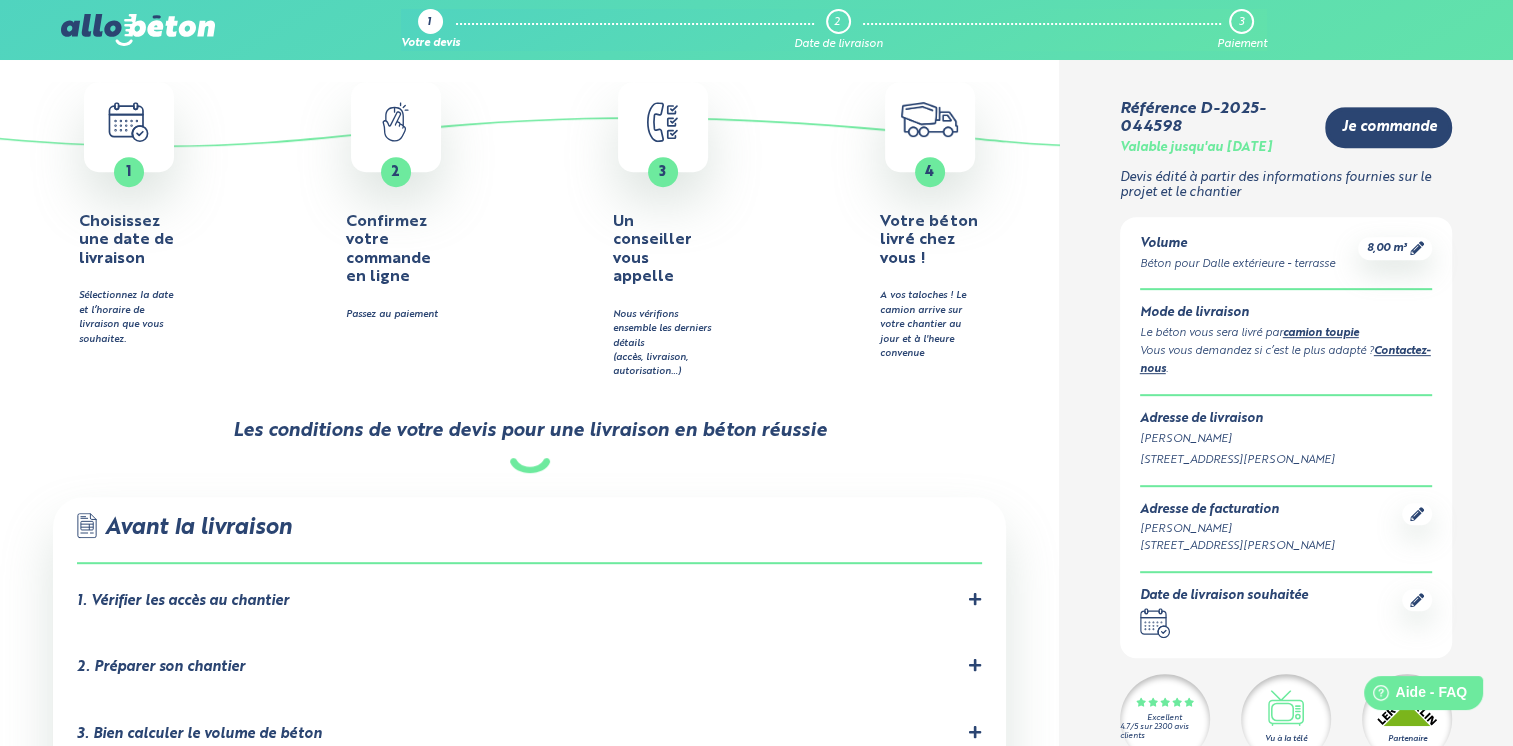 scroll, scrollTop: 1100, scrollLeft: 0, axis: vertical 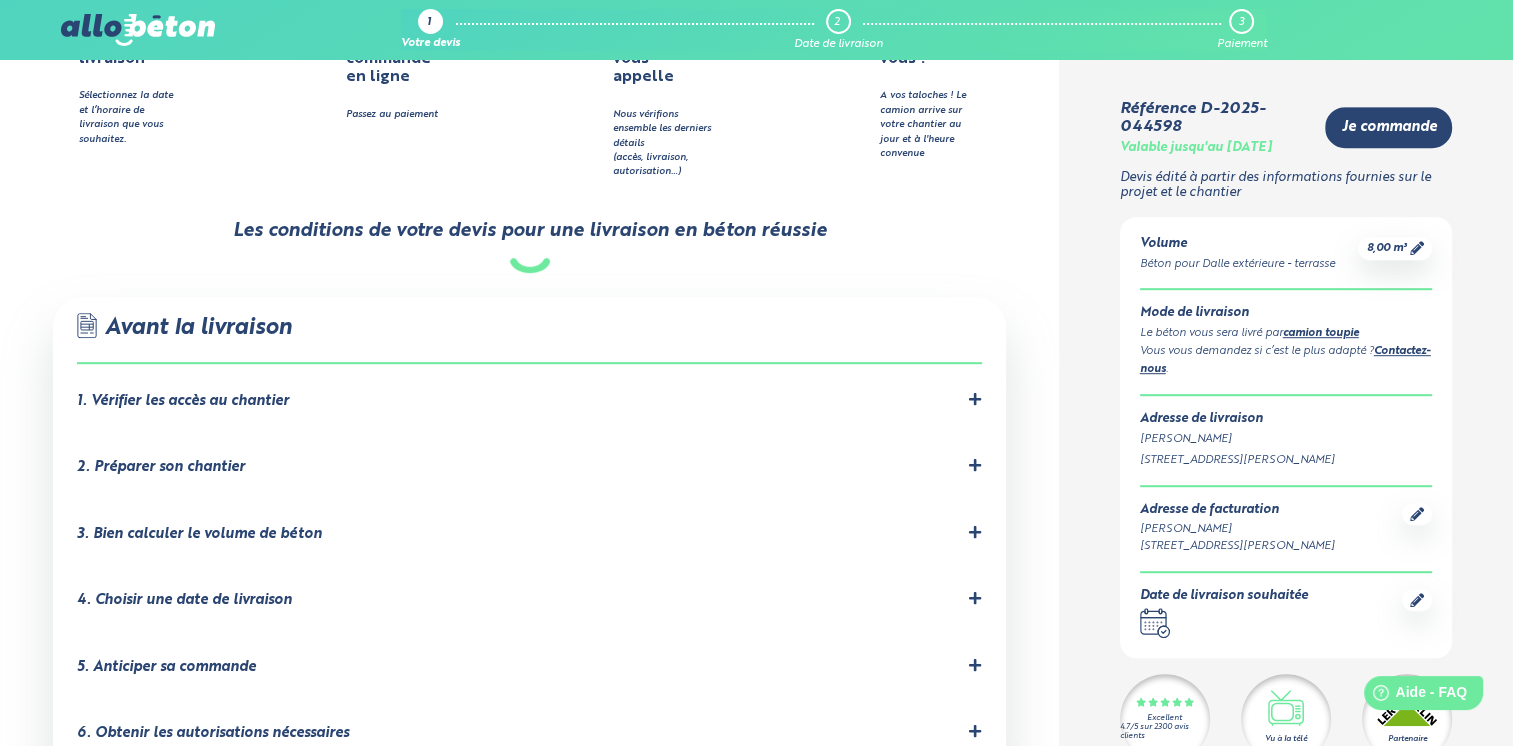 click 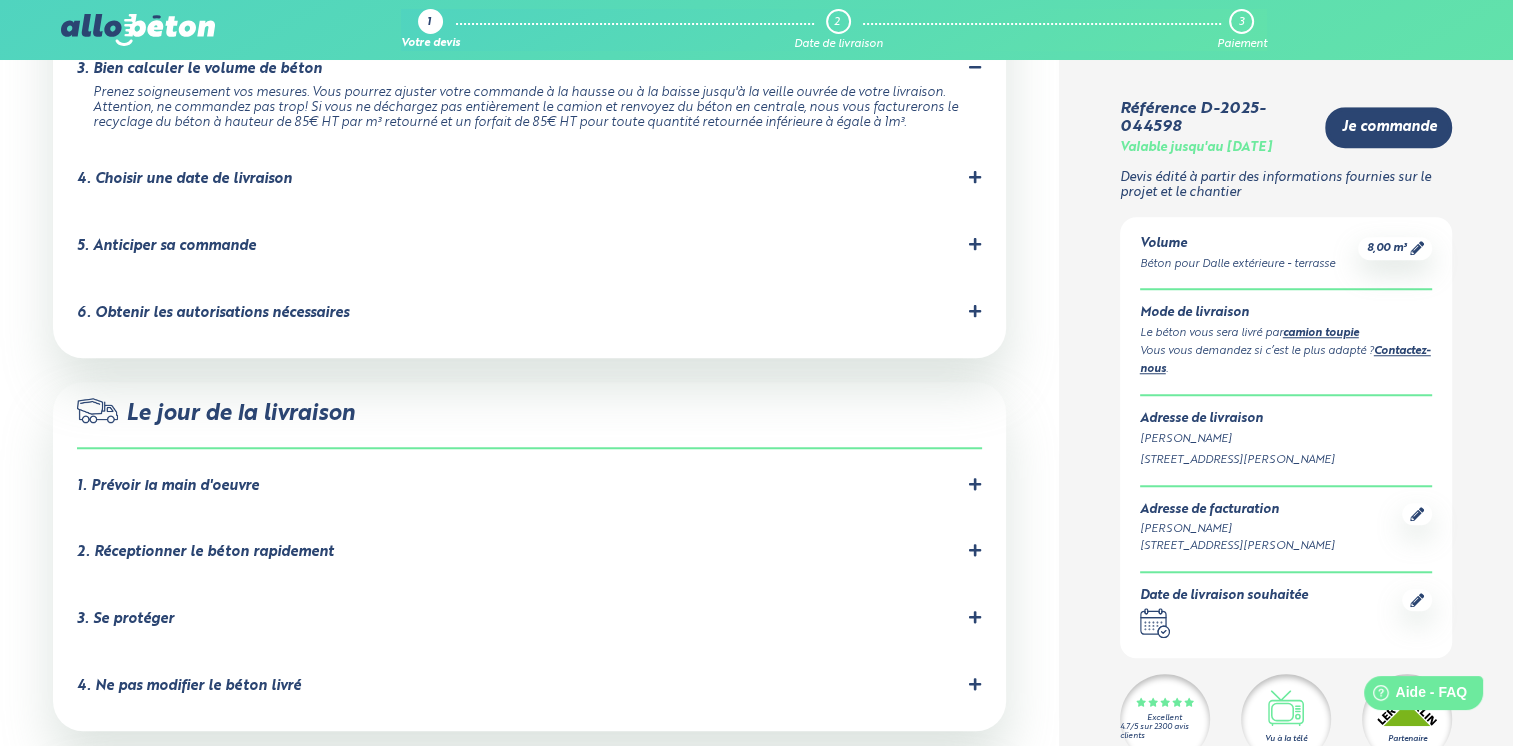 scroll, scrollTop: 1600, scrollLeft: 0, axis: vertical 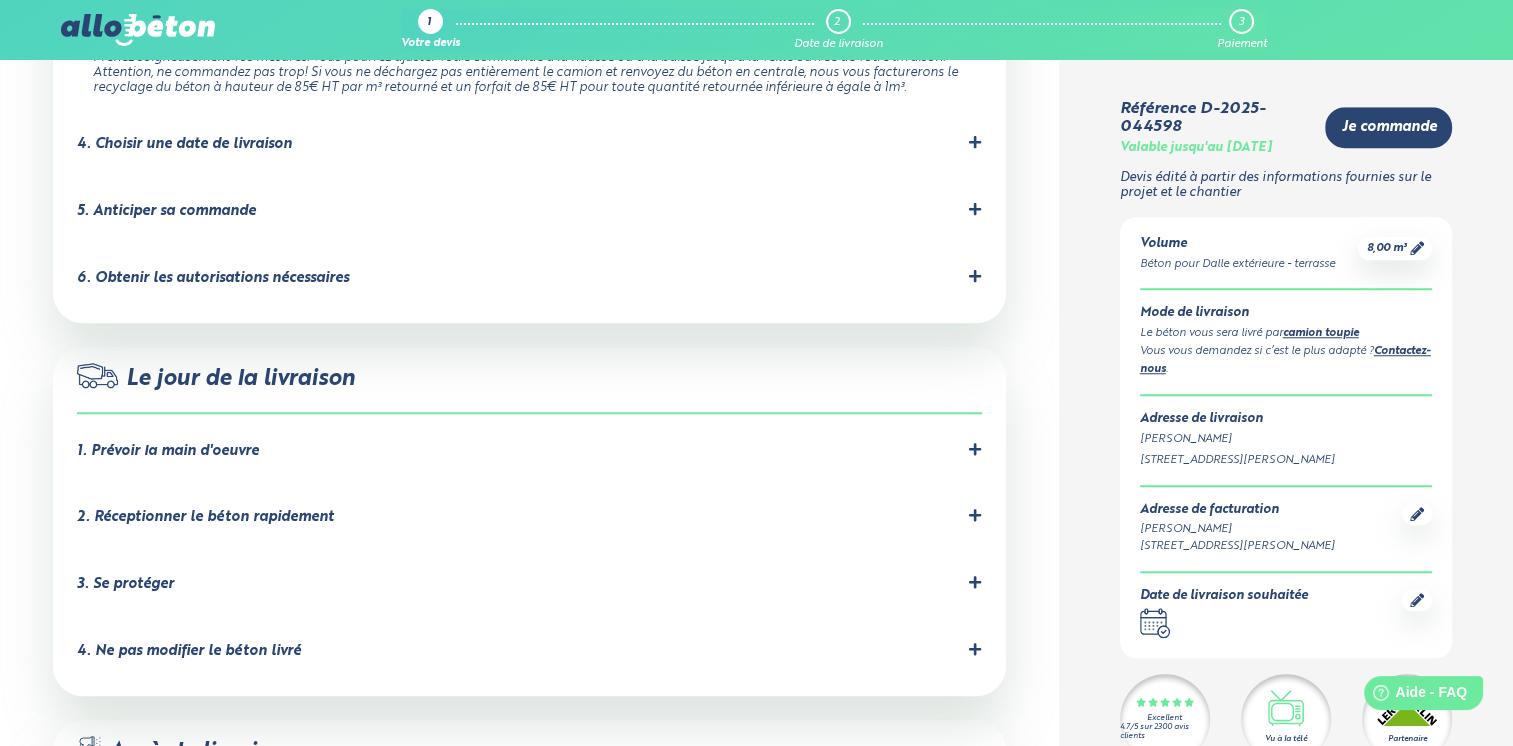 click on "5. Anticiper sa commande" at bounding box center [529, 211] 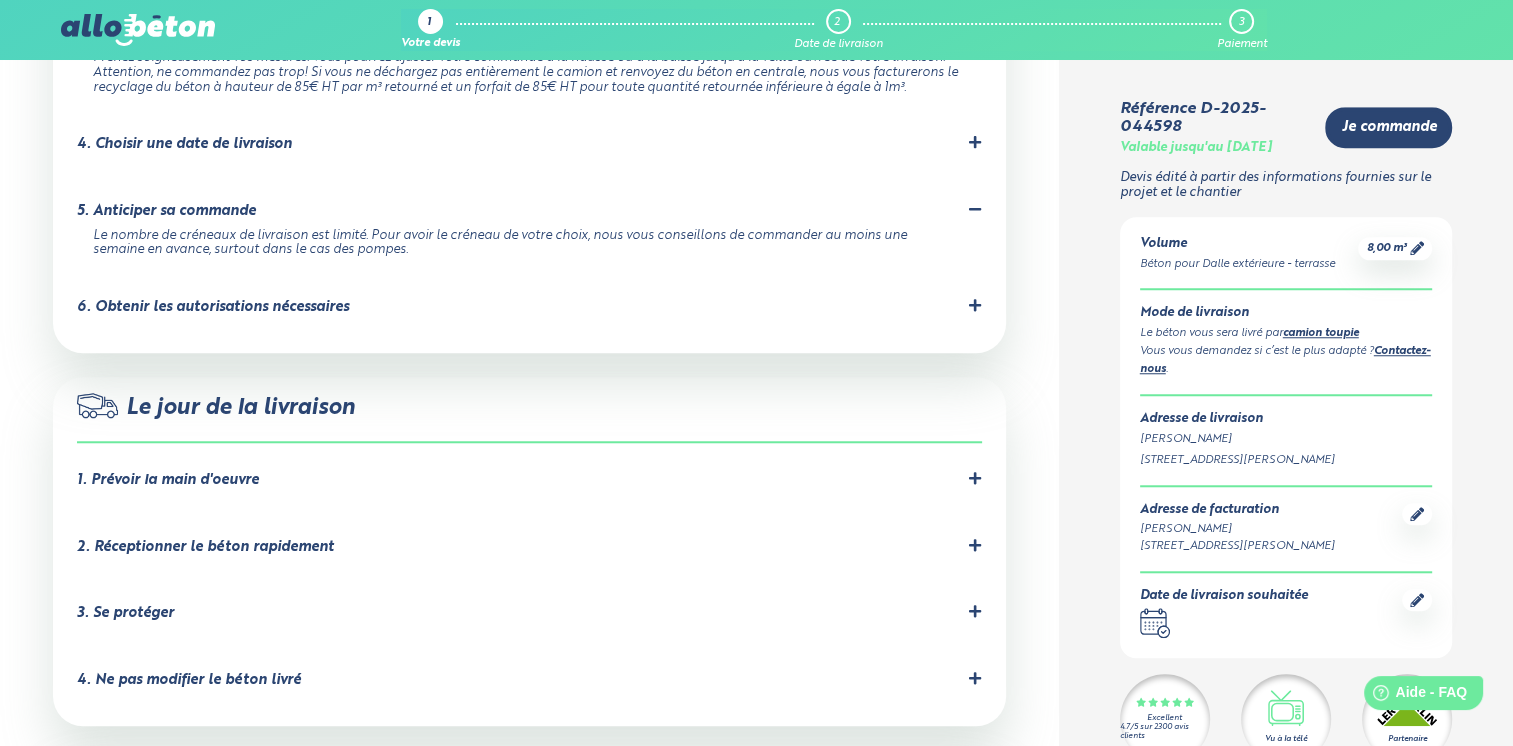 click on "6. Obtenir les autorisations nécessaires" at bounding box center (213, 307) 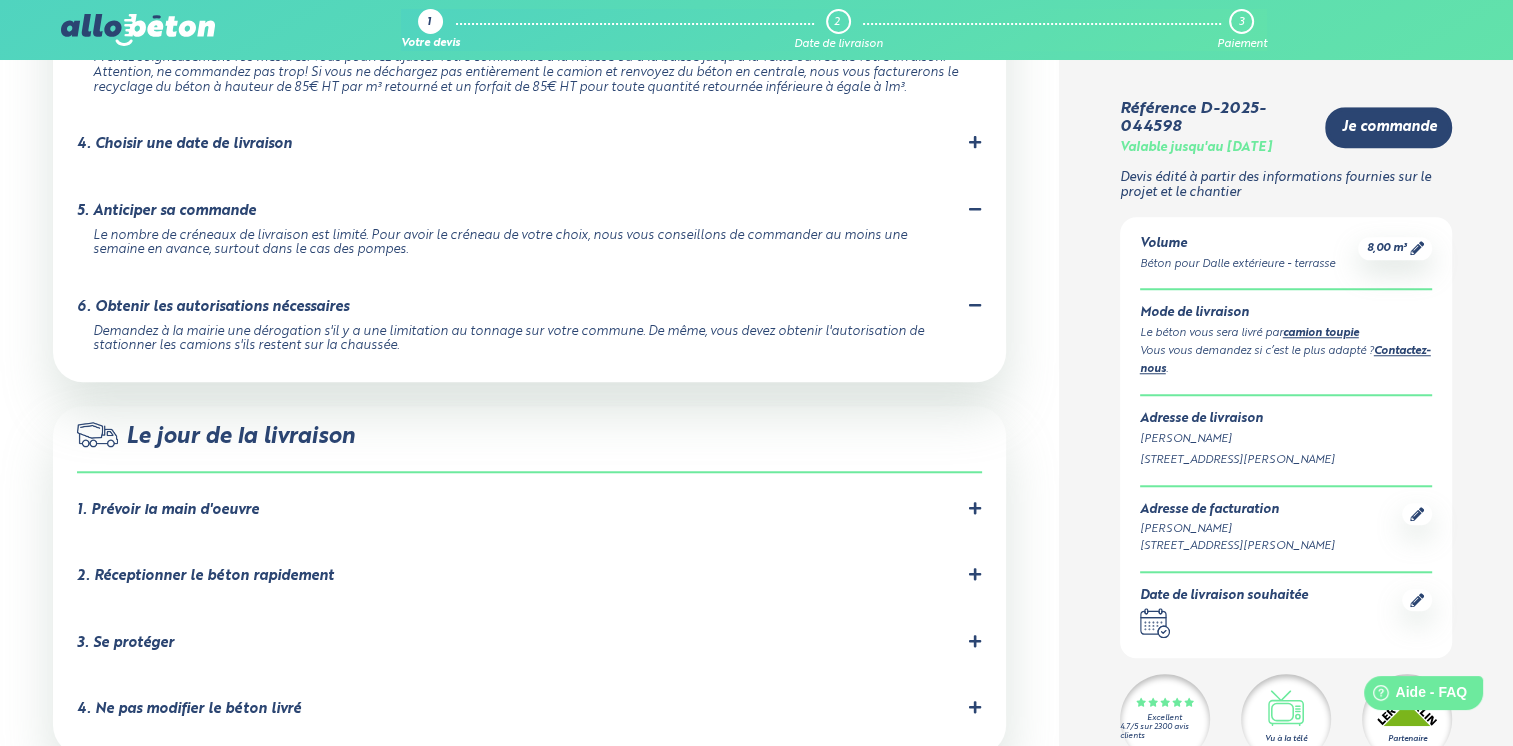 click 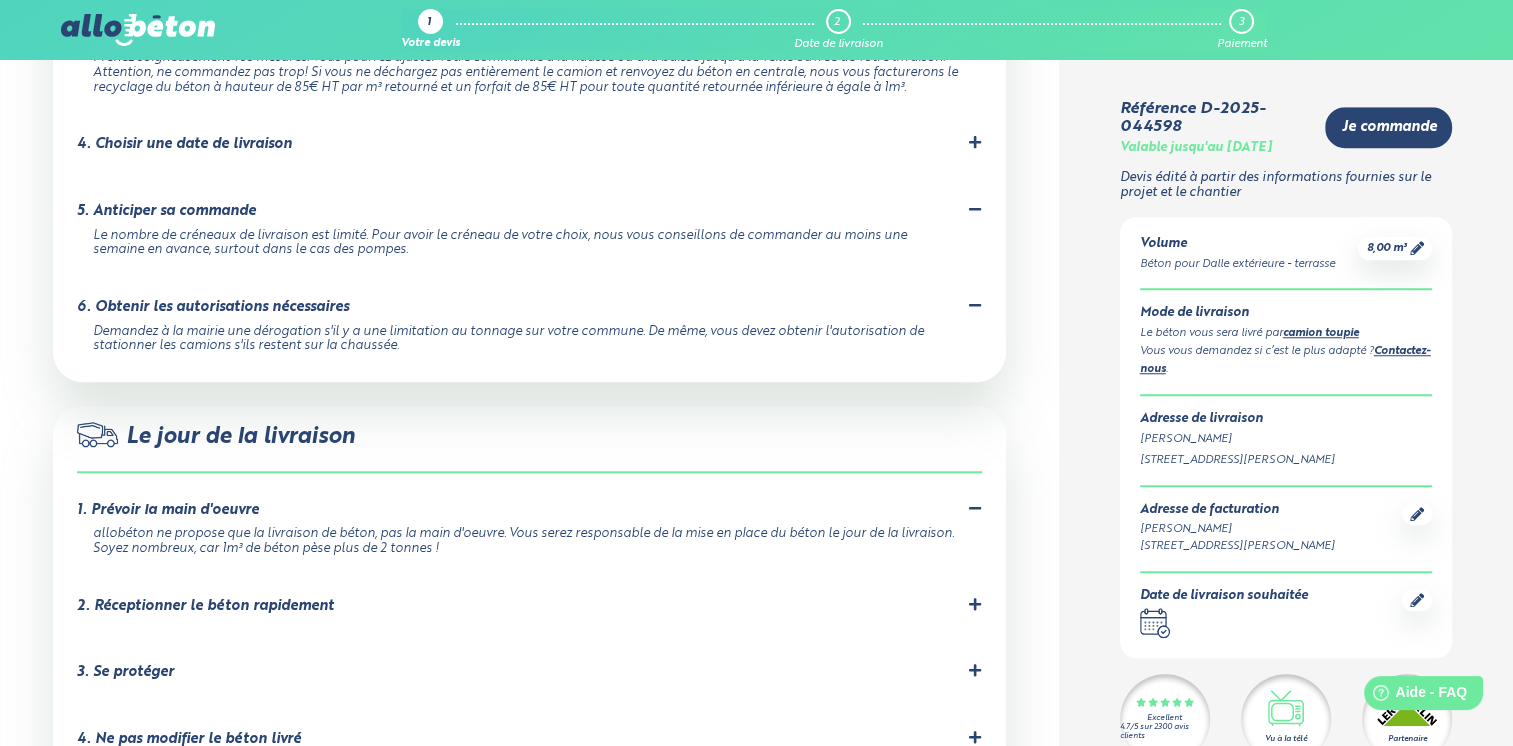 click on "2. Réceptionner le béton rapidement" at bounding box center [205, 606] 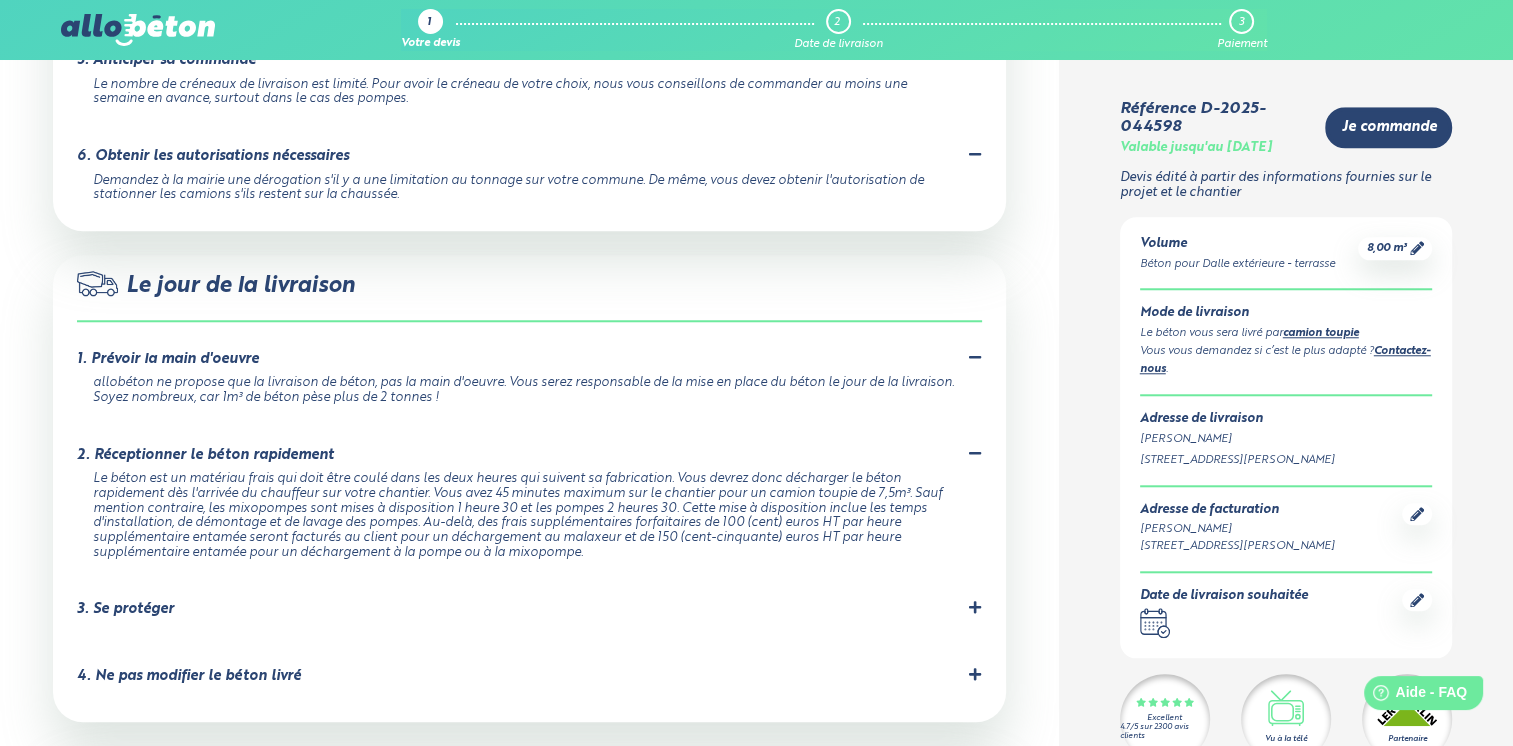 scroll, scrollTop: 1800, scrollLeft: 0, axis: vertical 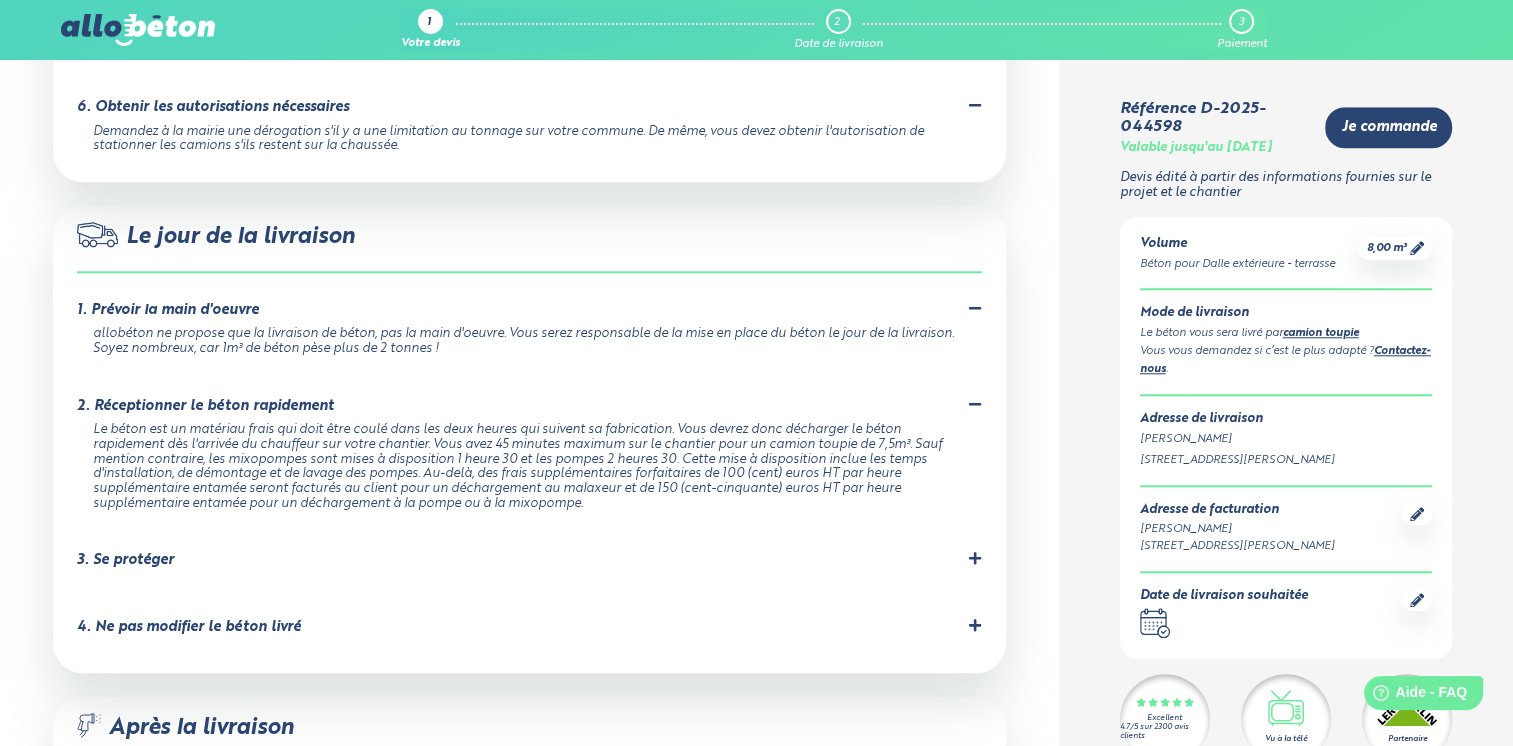 click on "4. Ne pas modifier le béton livré" at bounding box center [189, 627] 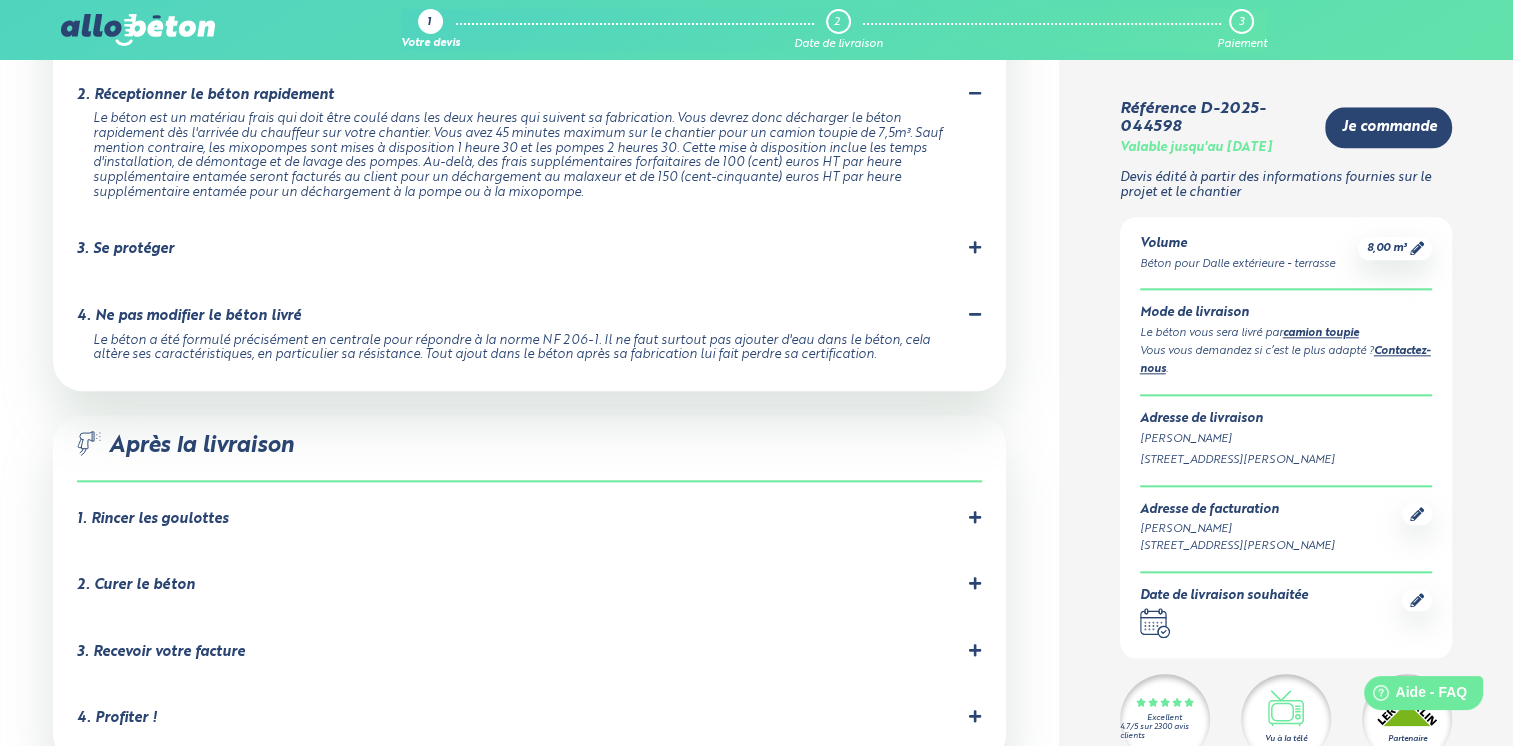 scroll, scrollTop: 2200, scrollLeft: 0, axis: vertical 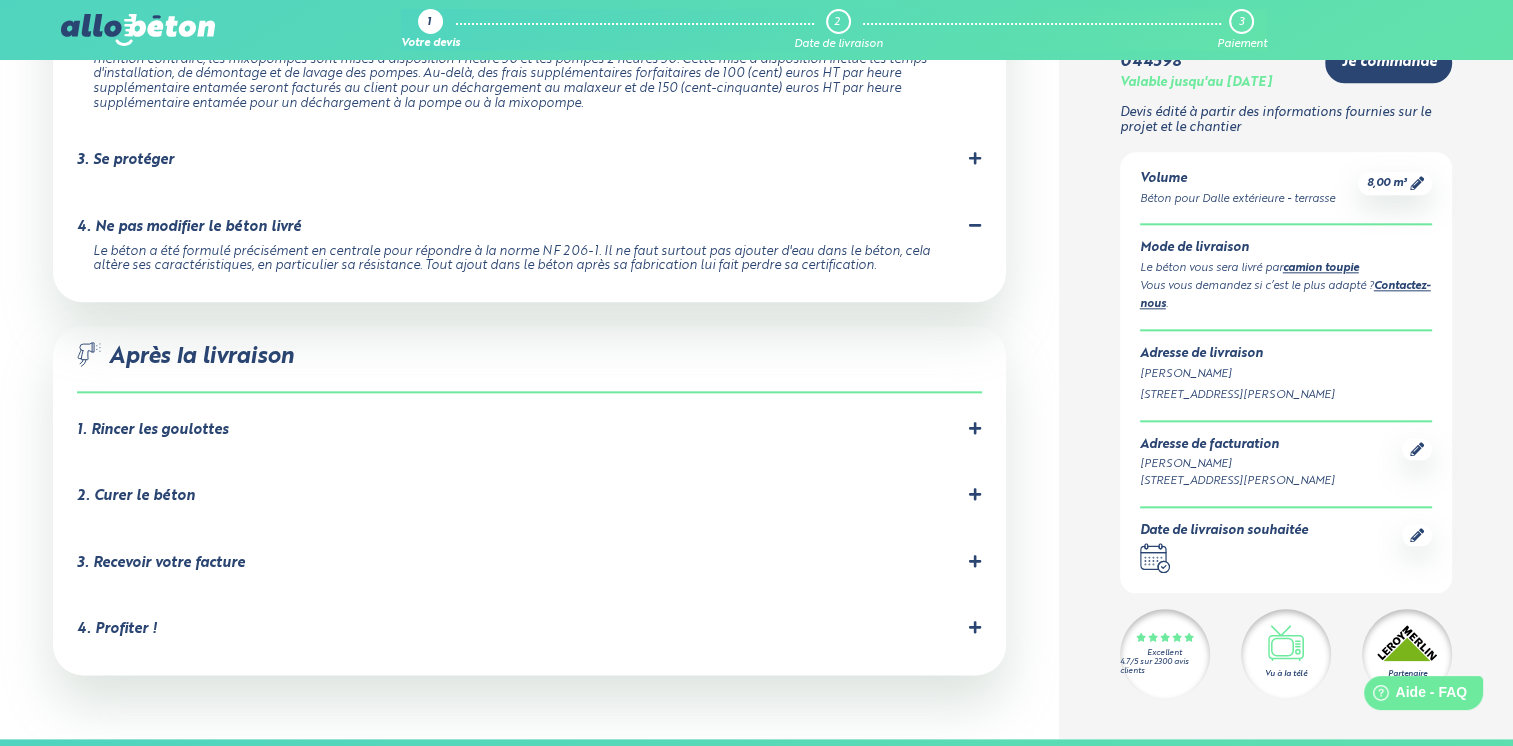 click on "1. Rincer les goulottes
Le chauffeur devra rincer les goulottes obligatoirement sur votre chantier." at bounding box center [529, 434] 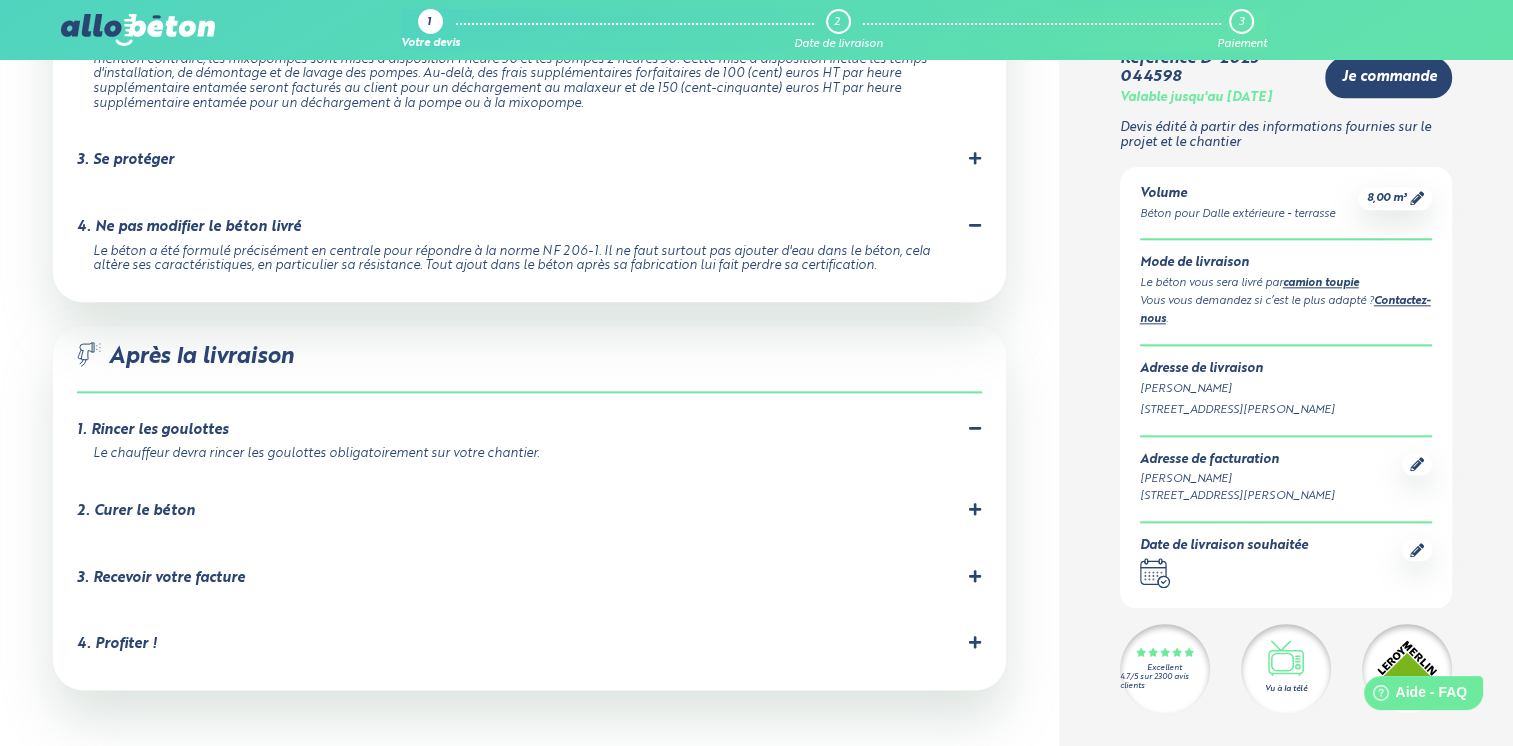 click on "2. Curer le béton" at bounding box center [136, 511] 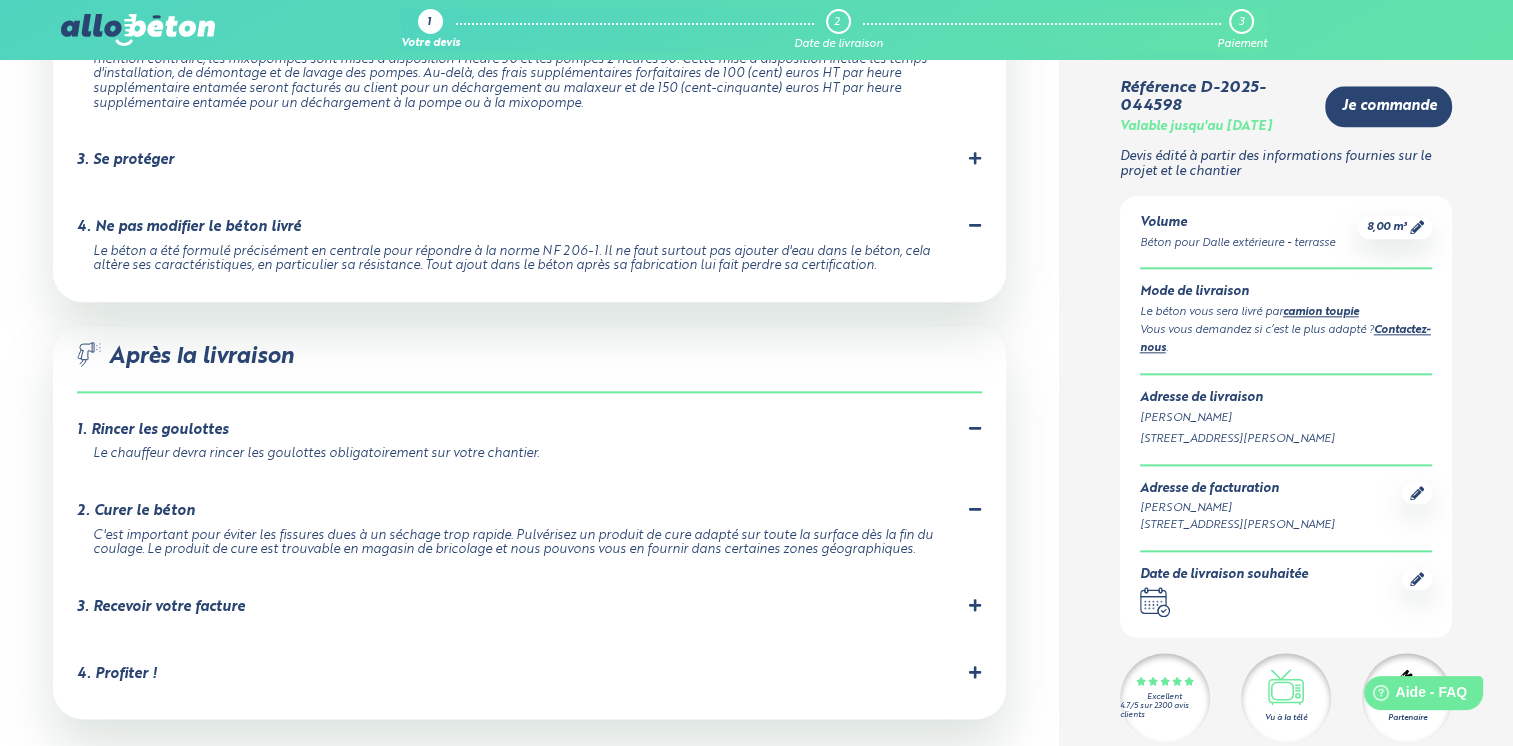 click on "3. Recevoir votre facture
Votre facture sera envoyée automatiquement par mail le soir de votre livraison. Si vous avez besoin d'une facture proforma pour un déblocage de fonds à la banque par exemple, appelez-nous au  09 72 55 12 83 ." at bounding box center [529, 611] 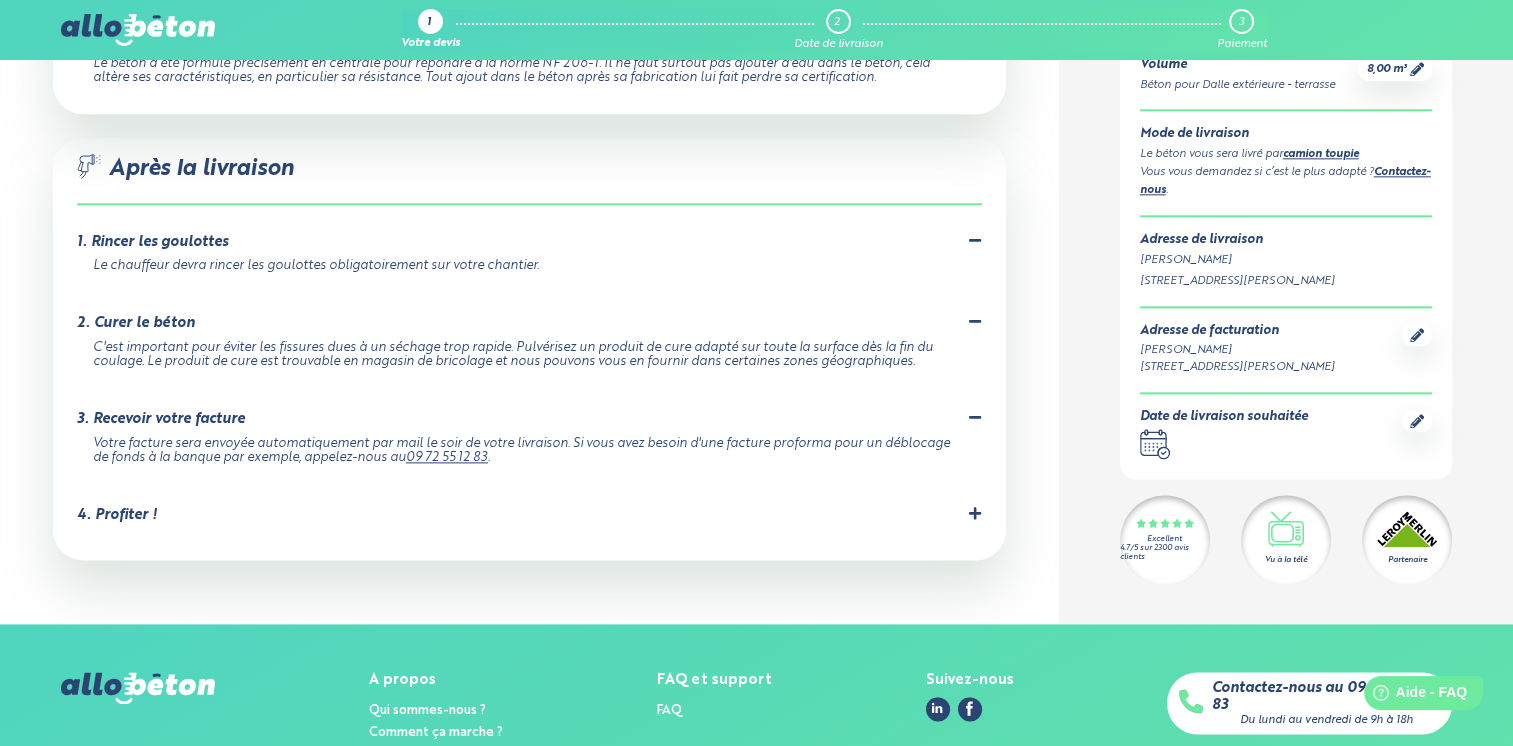 scroll, scrollTop: 2400, scrollLeft: 0, axis: vertical 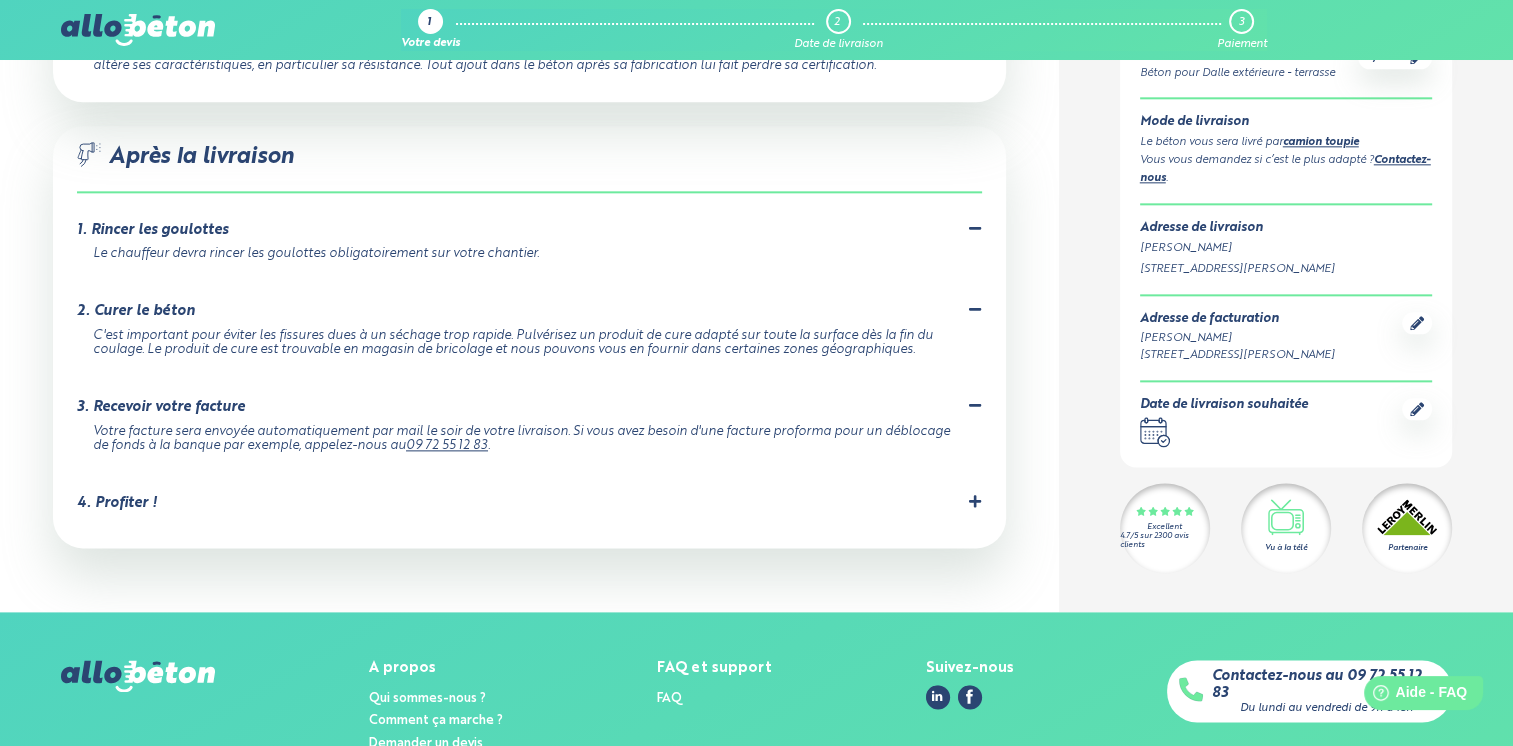 click on "4. Profiter !" at bounding box center (117, 503) 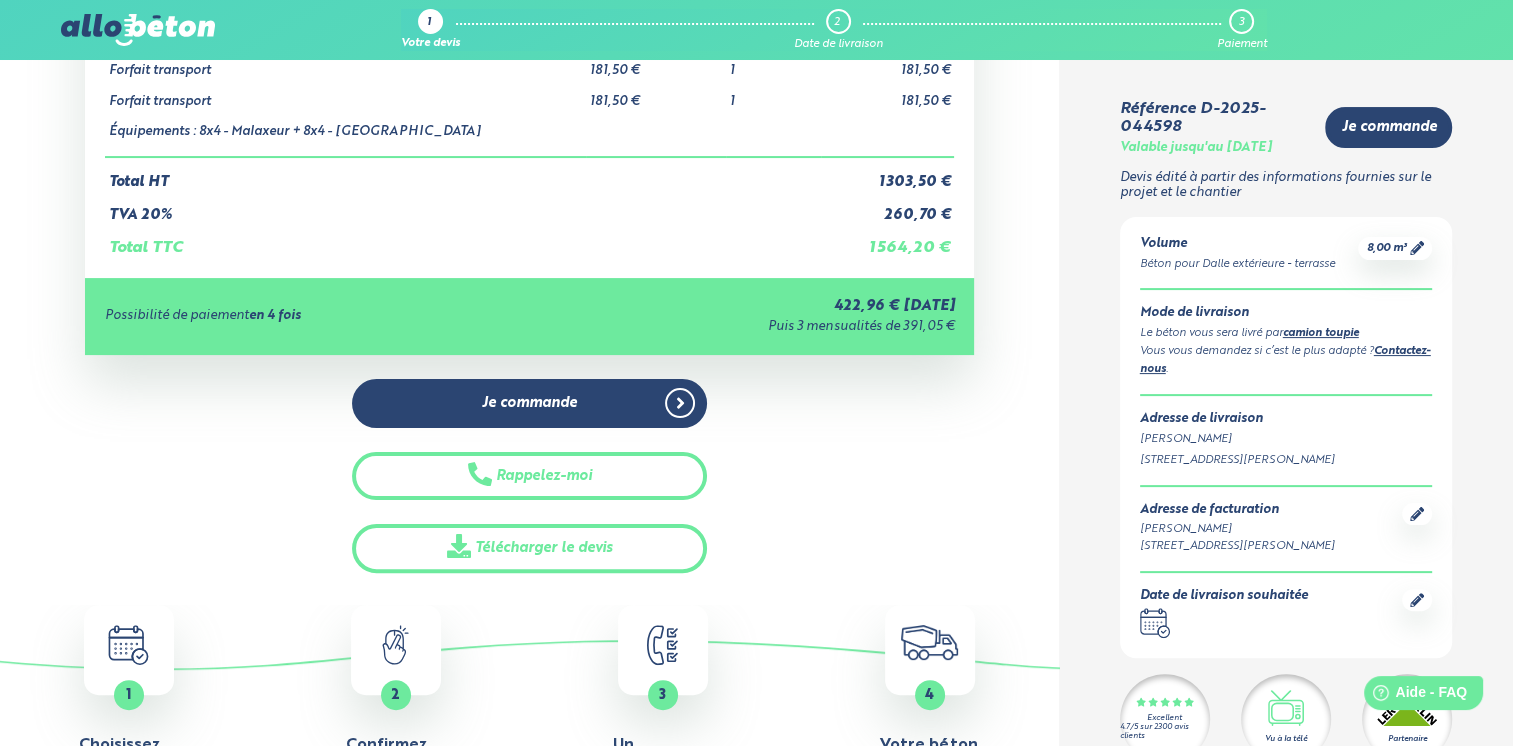 scroll, scrollTop: 0, scrollLeft: 0, axis: both 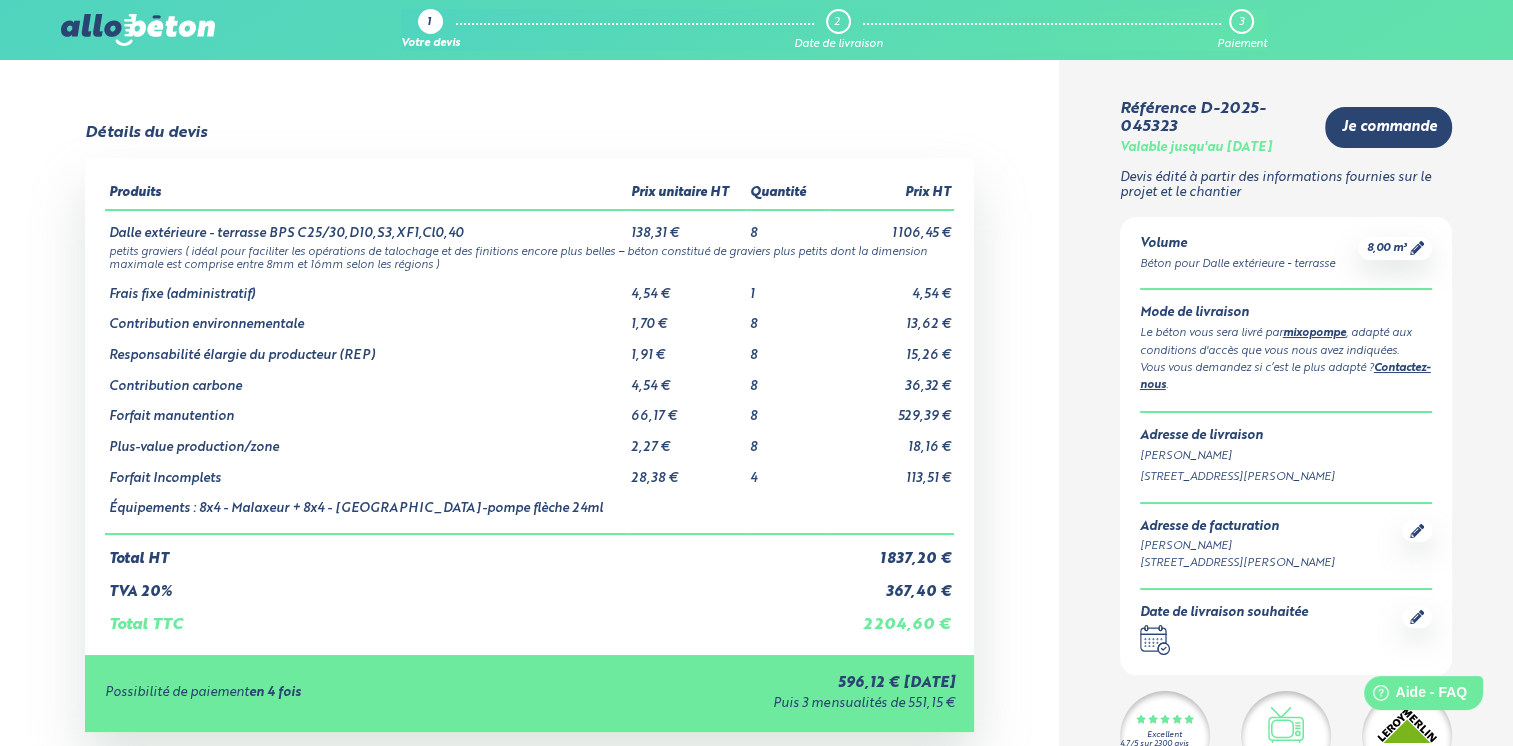 click on "Détails du devis
Produits
Prix unitaire HT
Quantité
Prix HT
Dalle extérieure - terrasse BPS C25/30,D10,S3,XF1,Cl0,40
138,31 €
8
1 106,45 €
petits graviers ( idéal pour faciliter les opérations de talochage et des finitions encore plus belles – béton constitué de graviers plus petits dont la dimension maximale est comprise entre 8mm et 16mm selon les régions )
4,54 €" at bounding box center [529, 537] 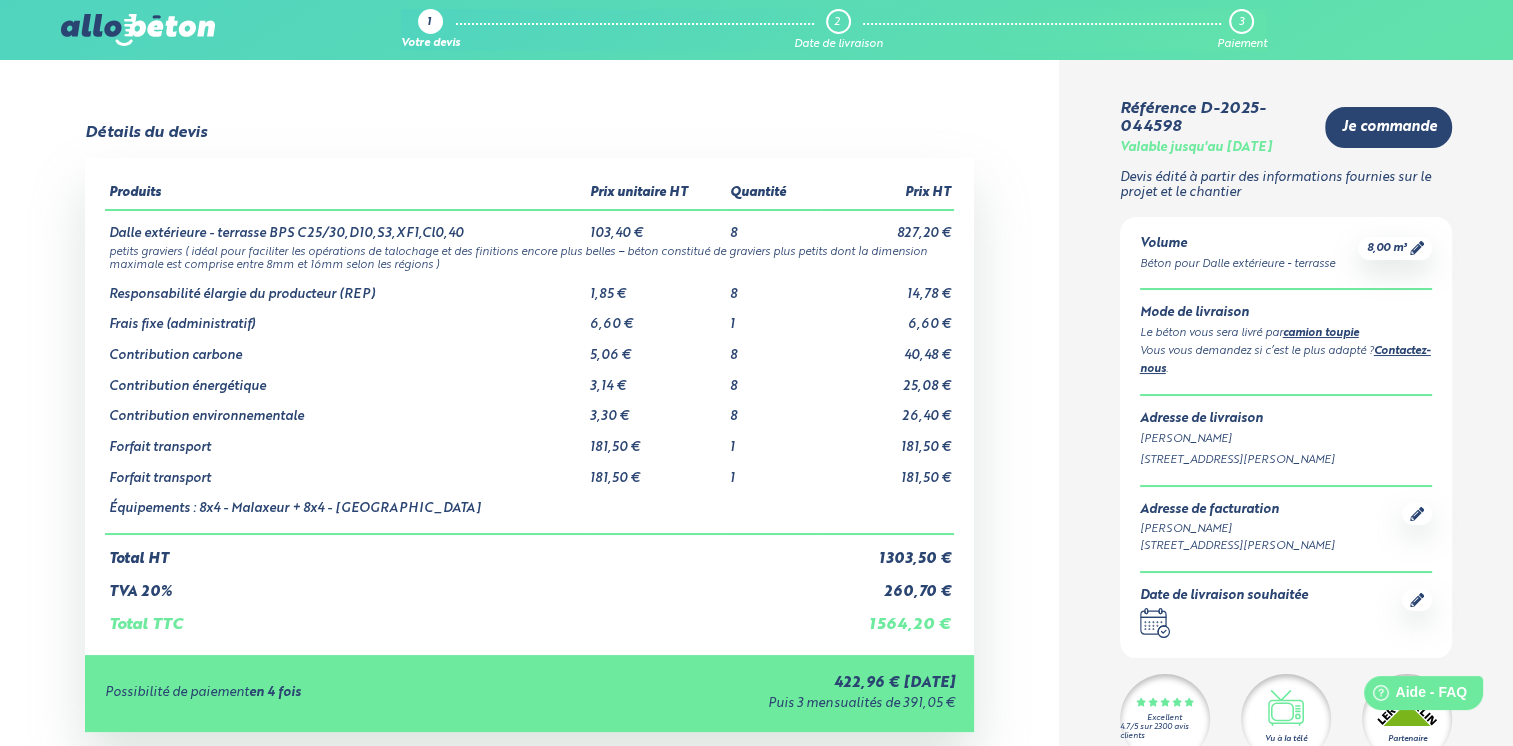 scroll, scrollTop: 0, scrollLeft: 0, axis: both 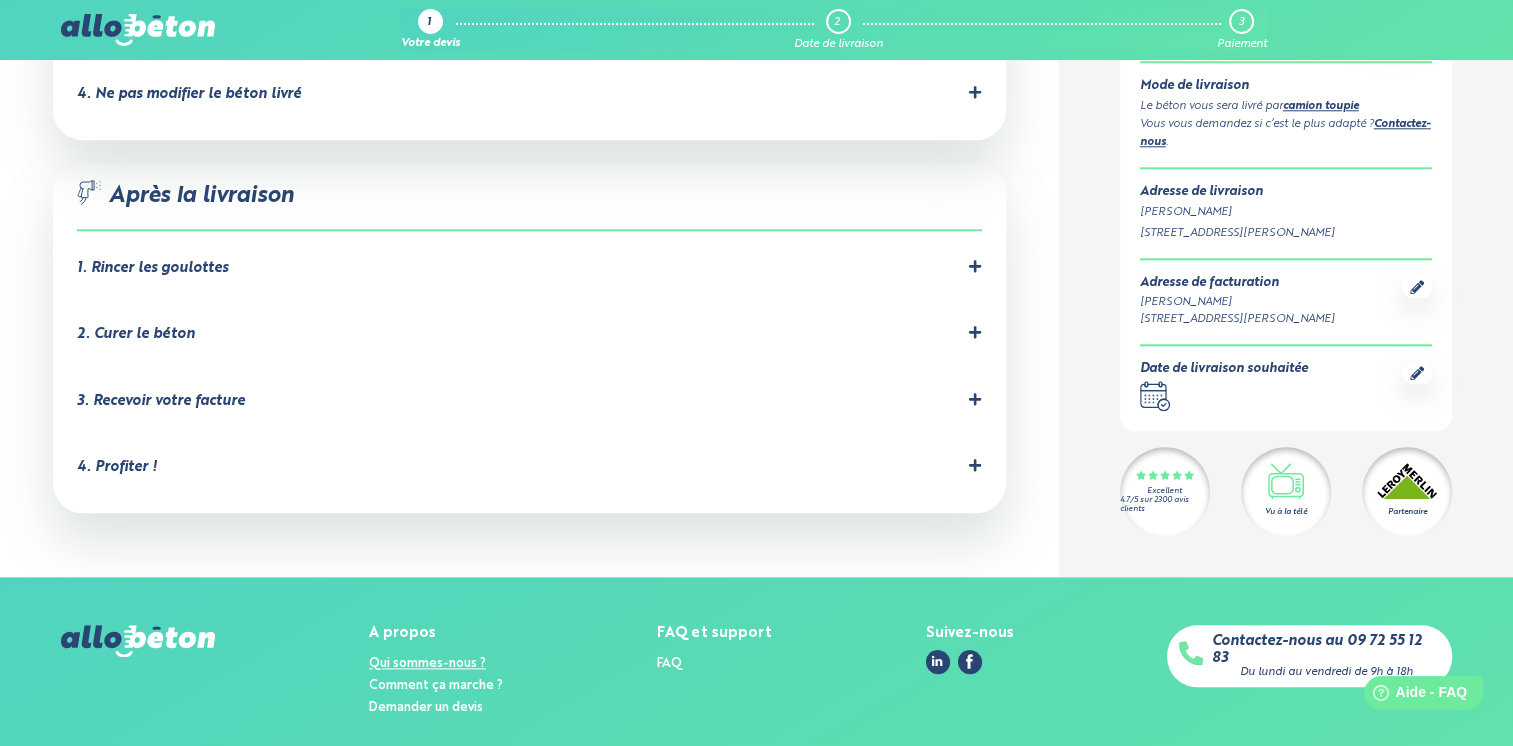 click on "Qui sommes-nous ?" at bounding box center [427, 663] 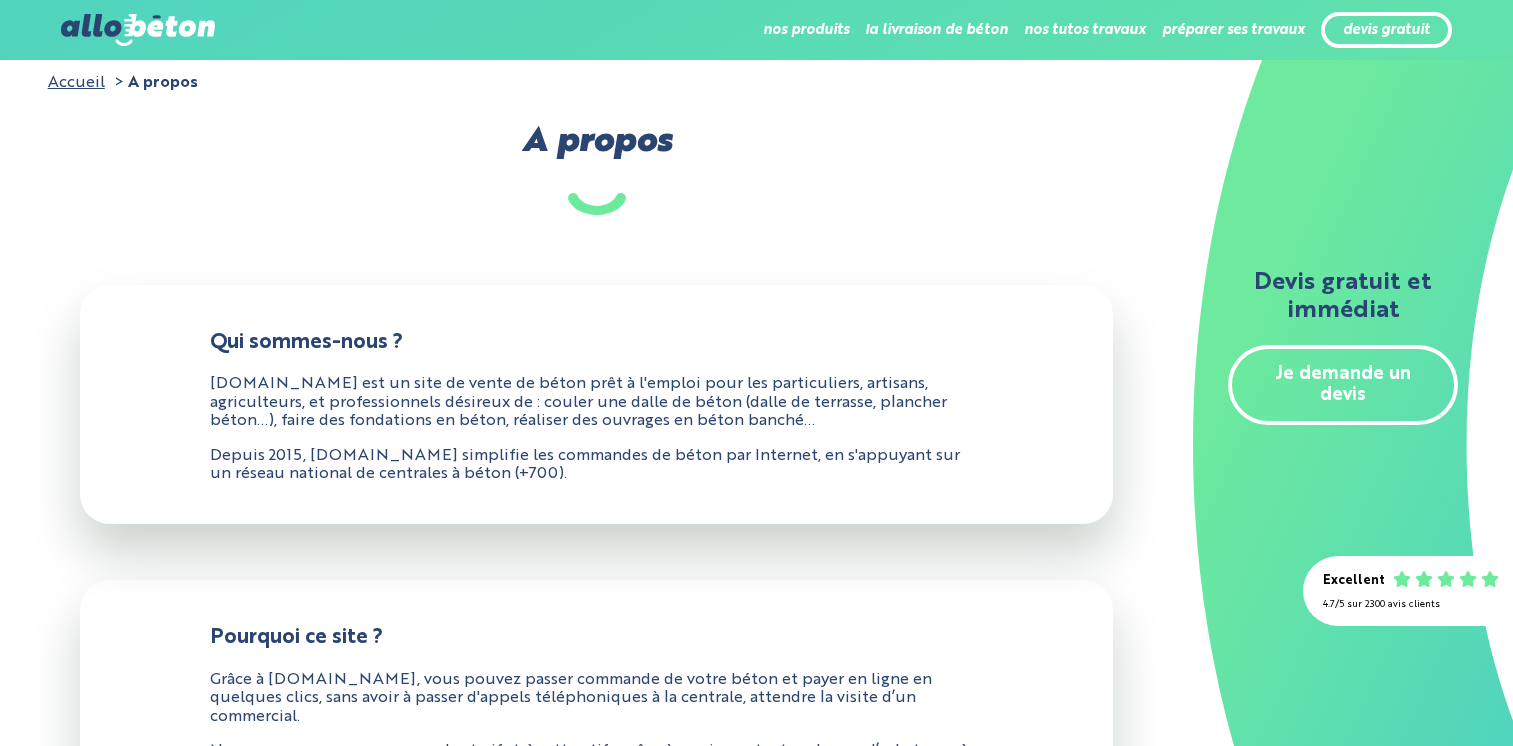 scroll, scrollTop: 0, scrollLeft: 0, axis: both 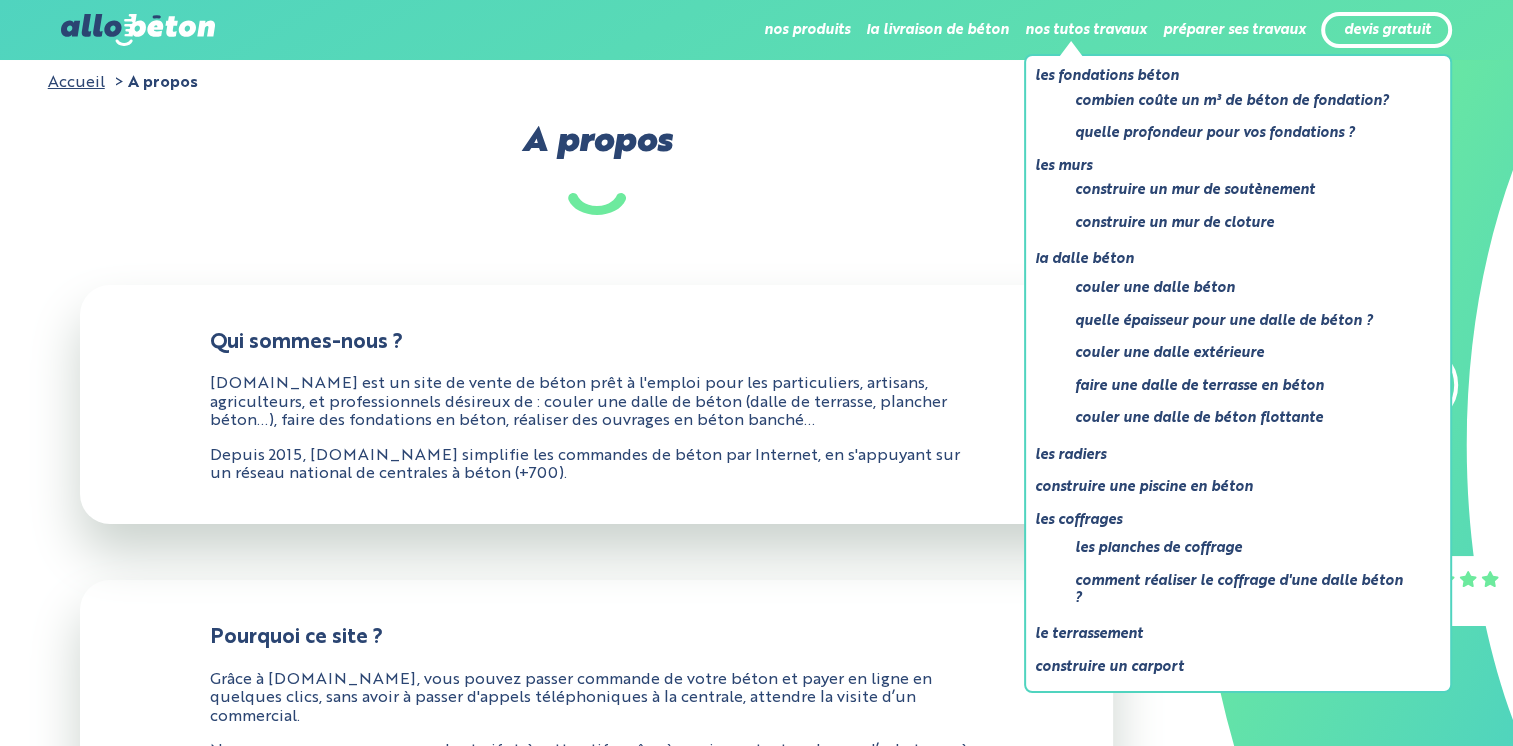 click on "Quelle épaisseur pour une dalle de béton ?" at bounding box center [1242, 321] 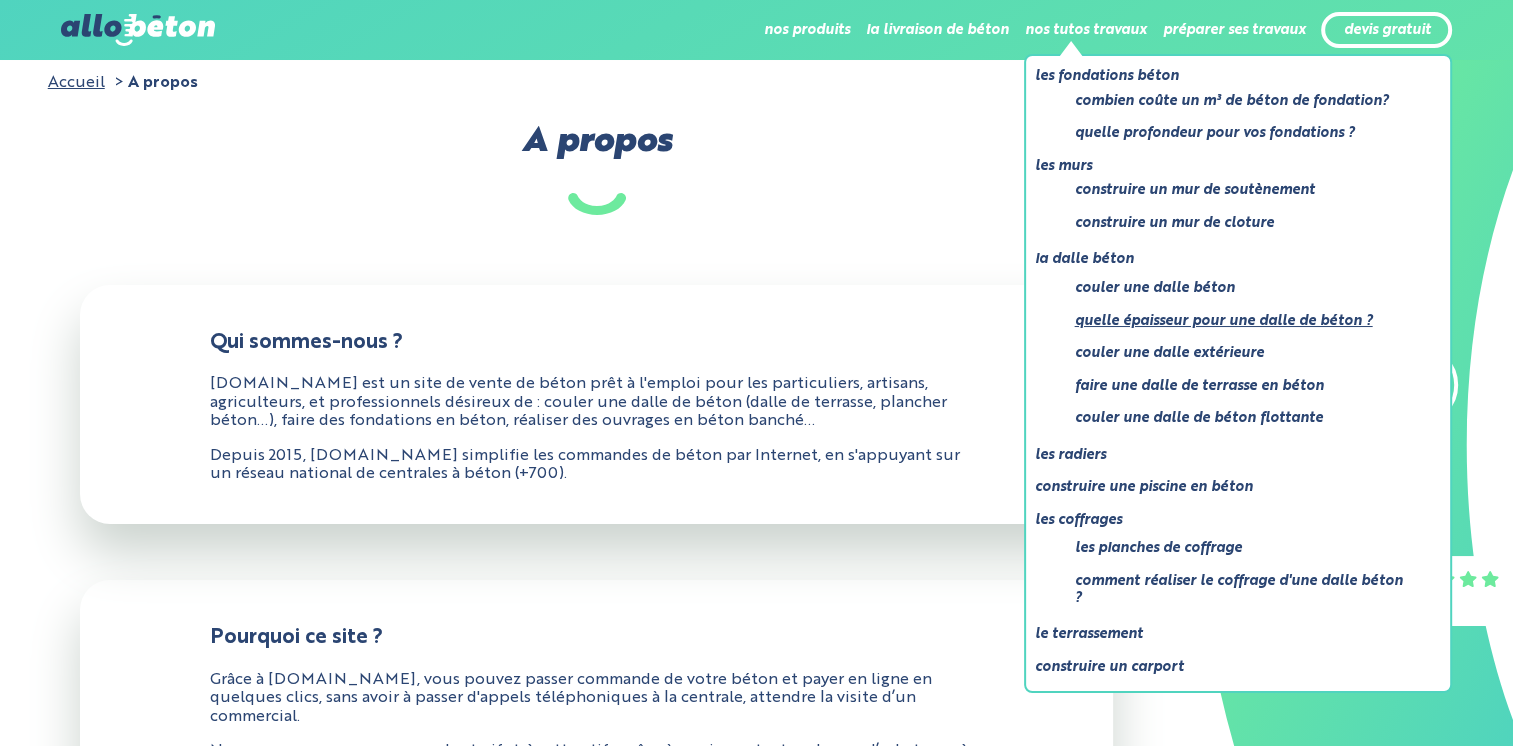 click on "Quelle épaisseur pour une dalle de béton ?" at bounding box center [1242, 321] 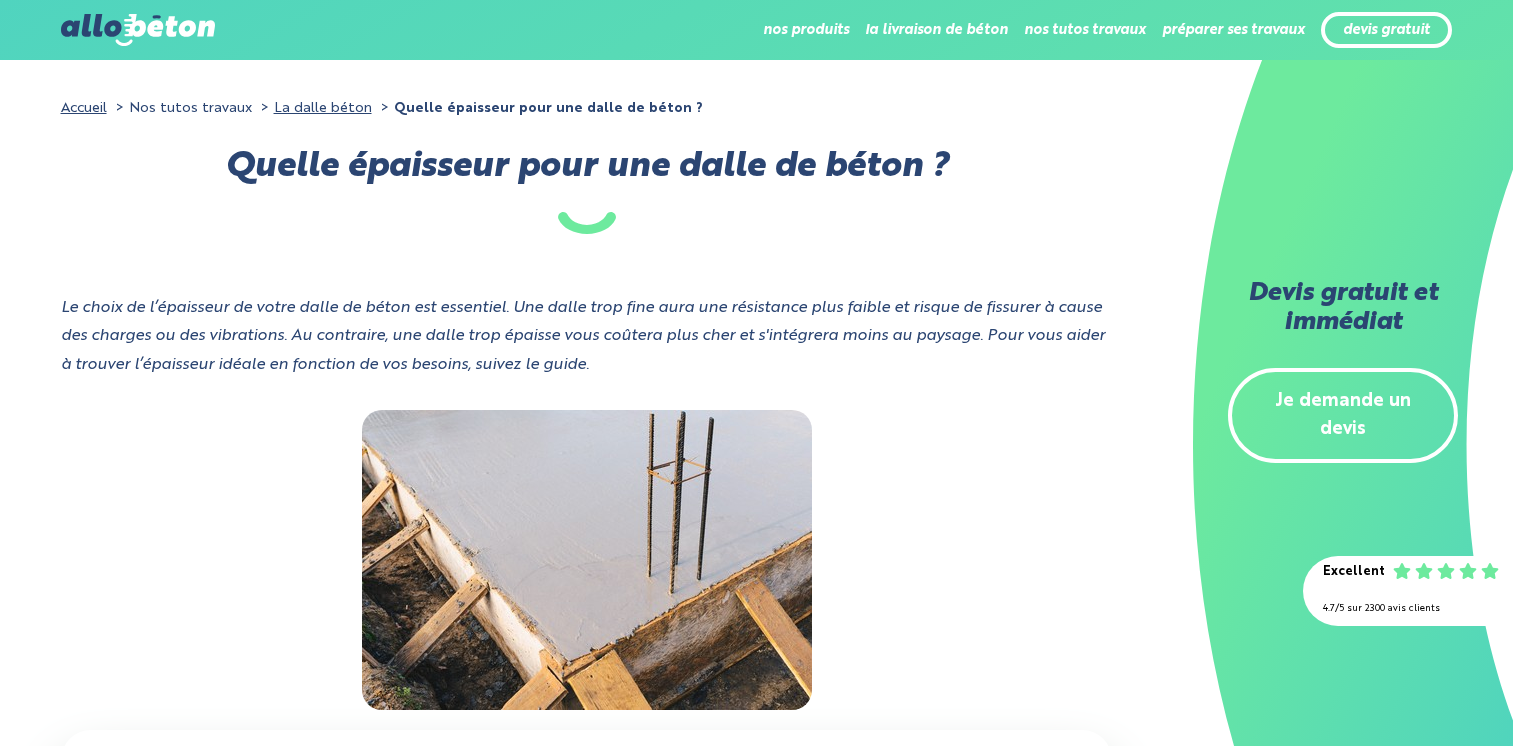 scroll, scrollTop: 0, scrollLeft: 0, axis: both 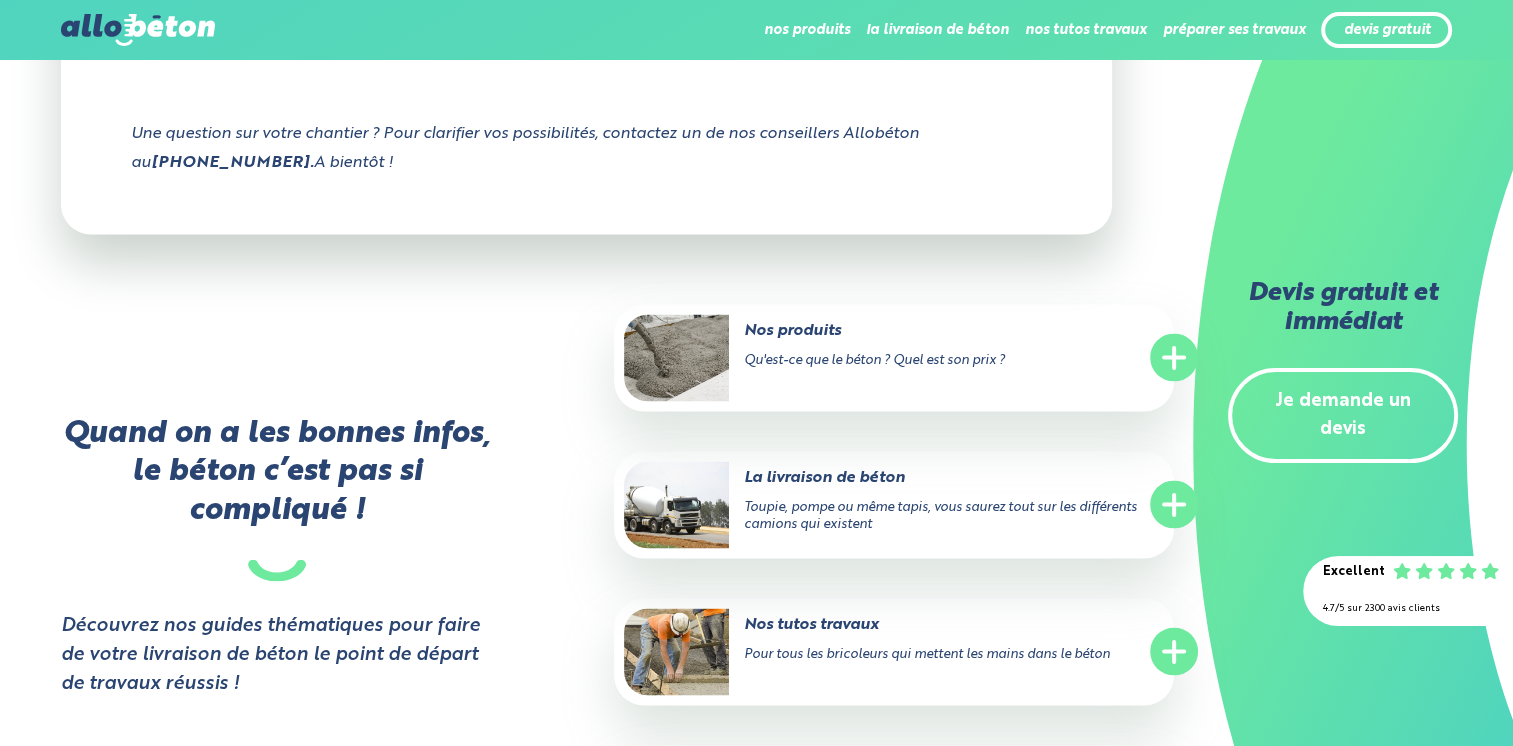 click 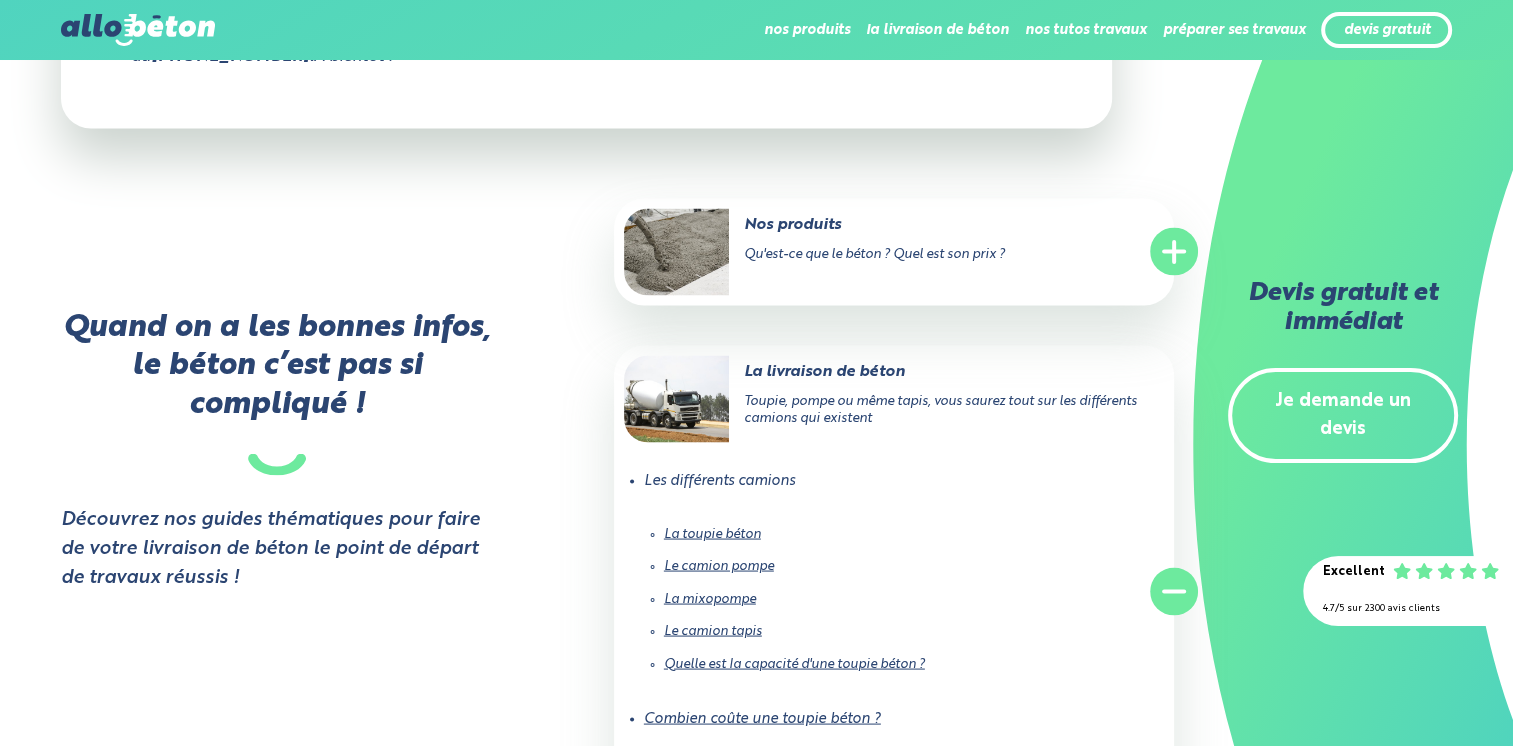 scroll, scrollTop: 3800, scrollLeft: 0, axis: vertical 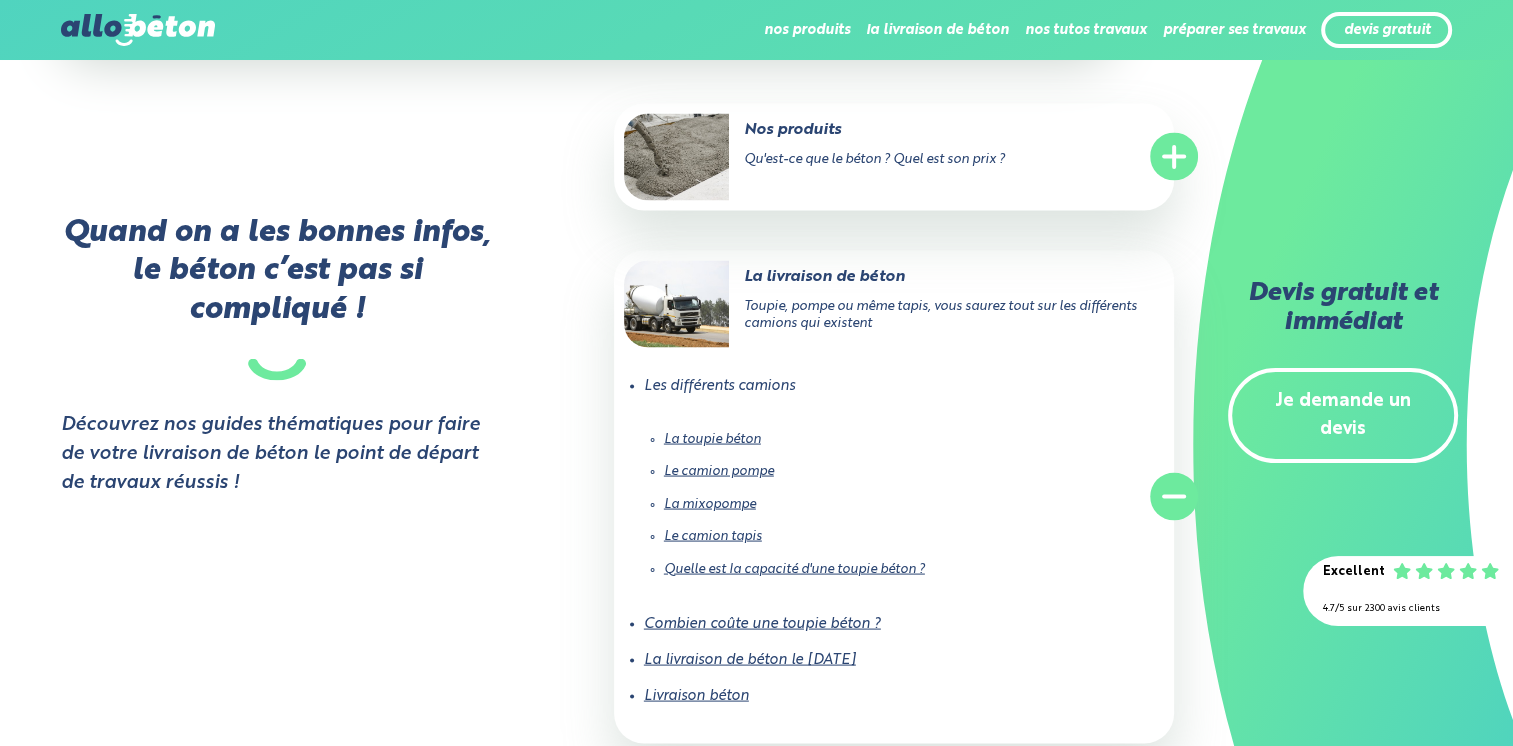 click on "Quelle est la capacité d'une toupie béton ?" at bounding box center [794, 569] 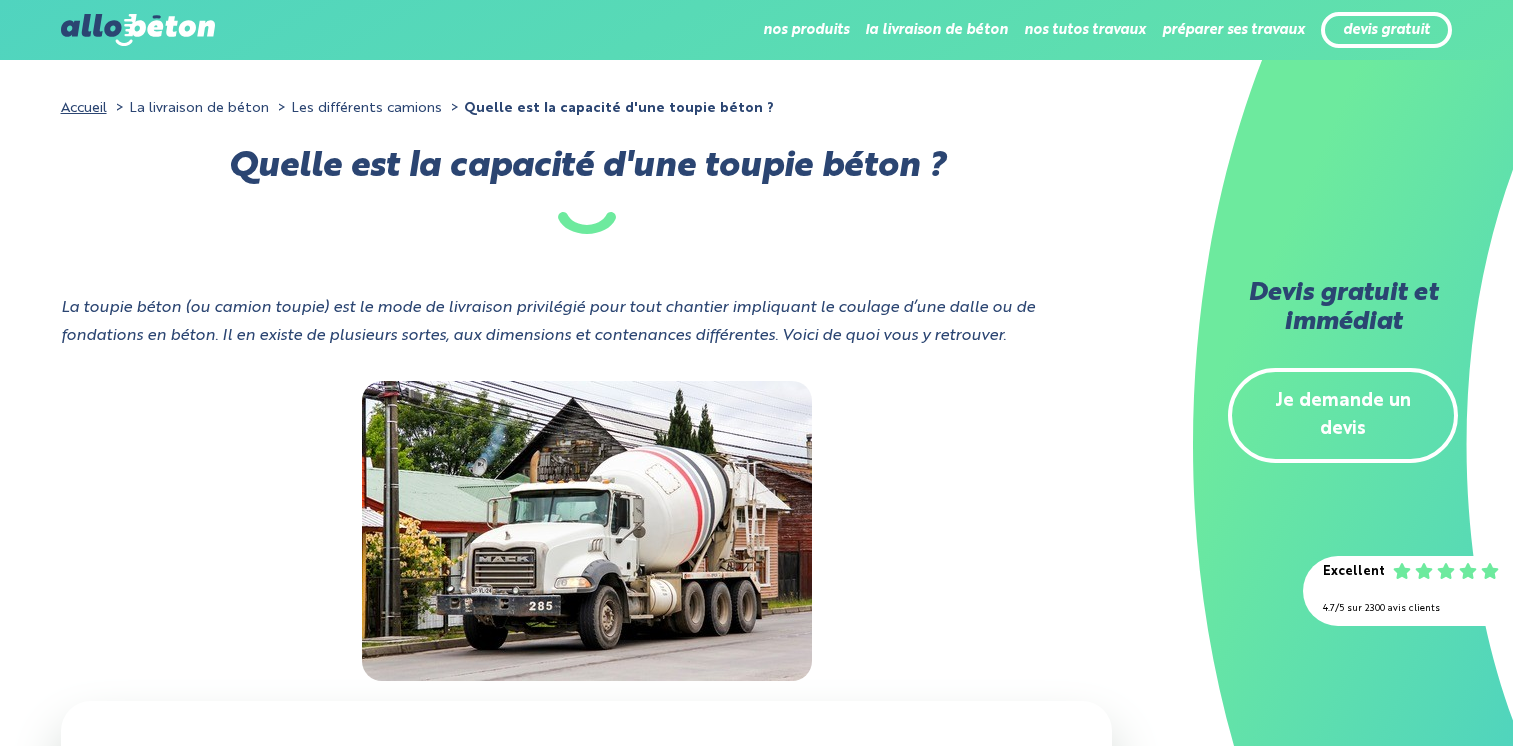 scroll, scrollTop: 0, scrollLeft: 0, axis: both 